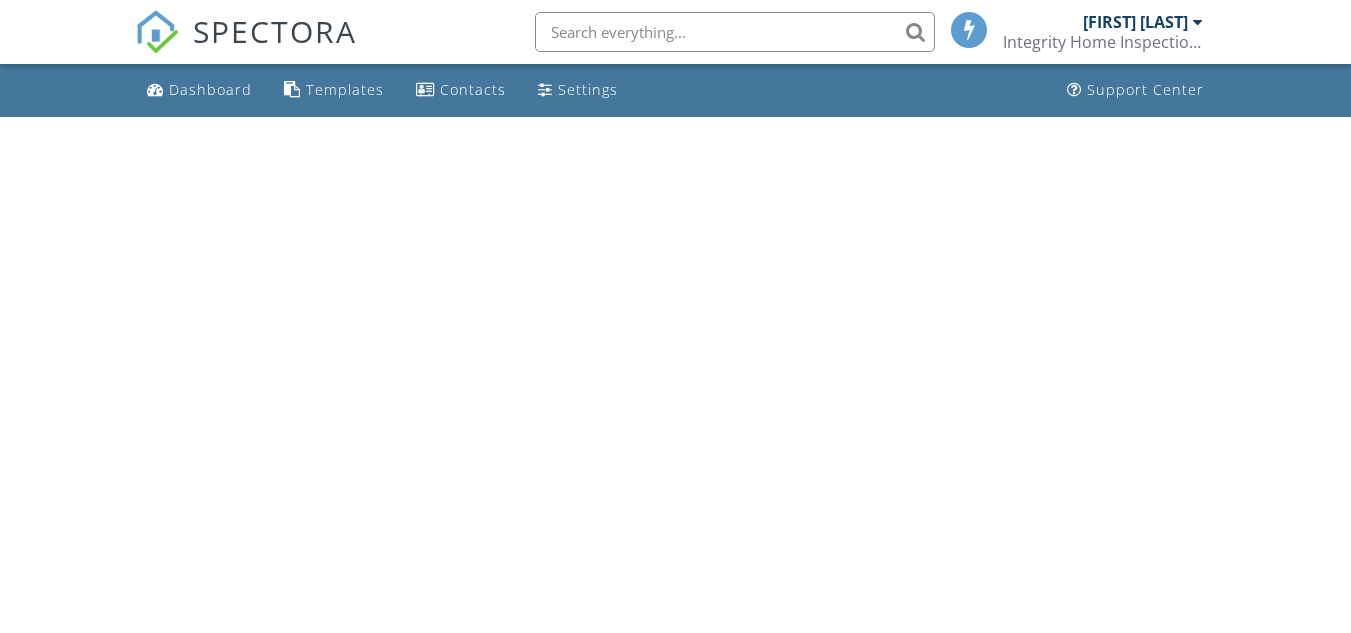 scroll, scrollTop: 0, scrollLeft: 0, axis: both 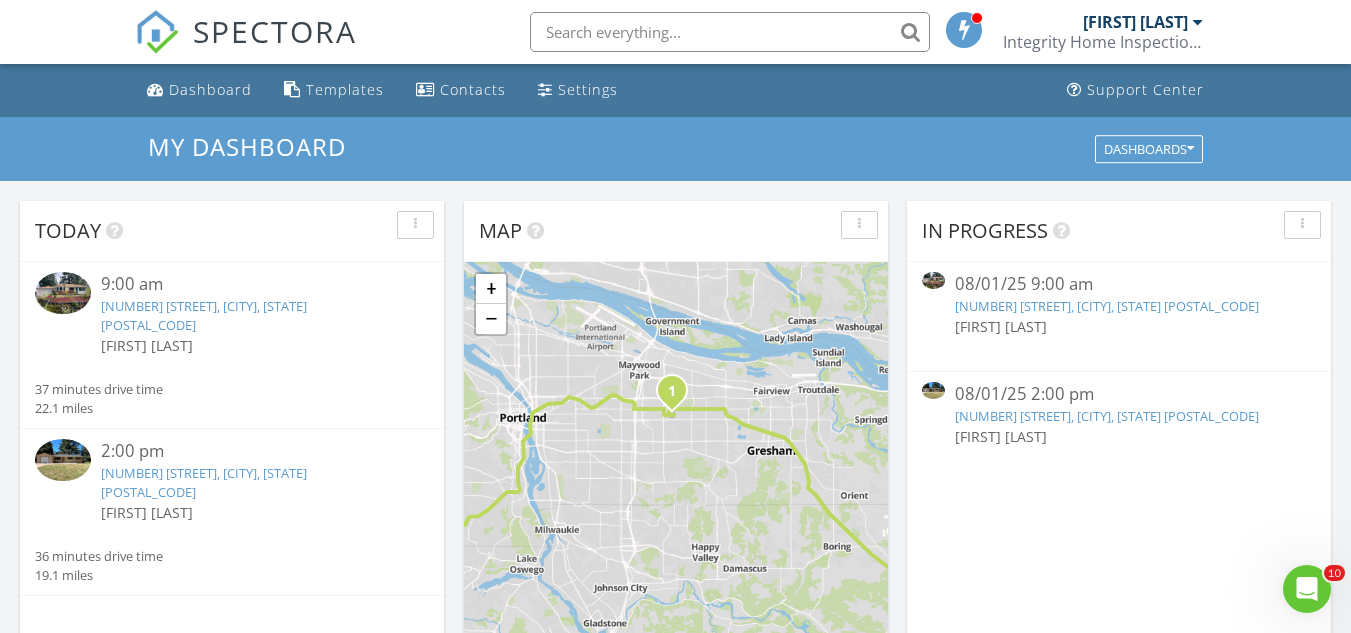 click on "[NUMBER] [STREET], [CITY], [STATE] [POSTAL_CODE]" at bounding box center (1107, 306) 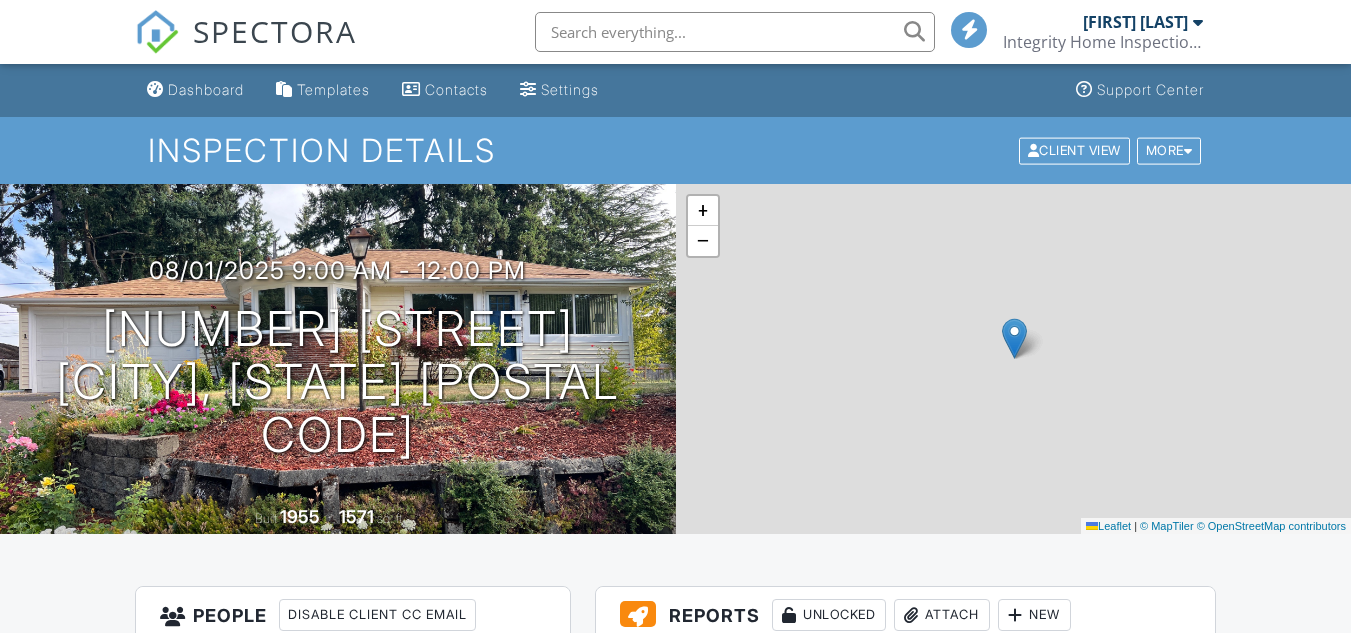 scroll, scrollTop: 388, scrollLeft: 0, axis: vertical 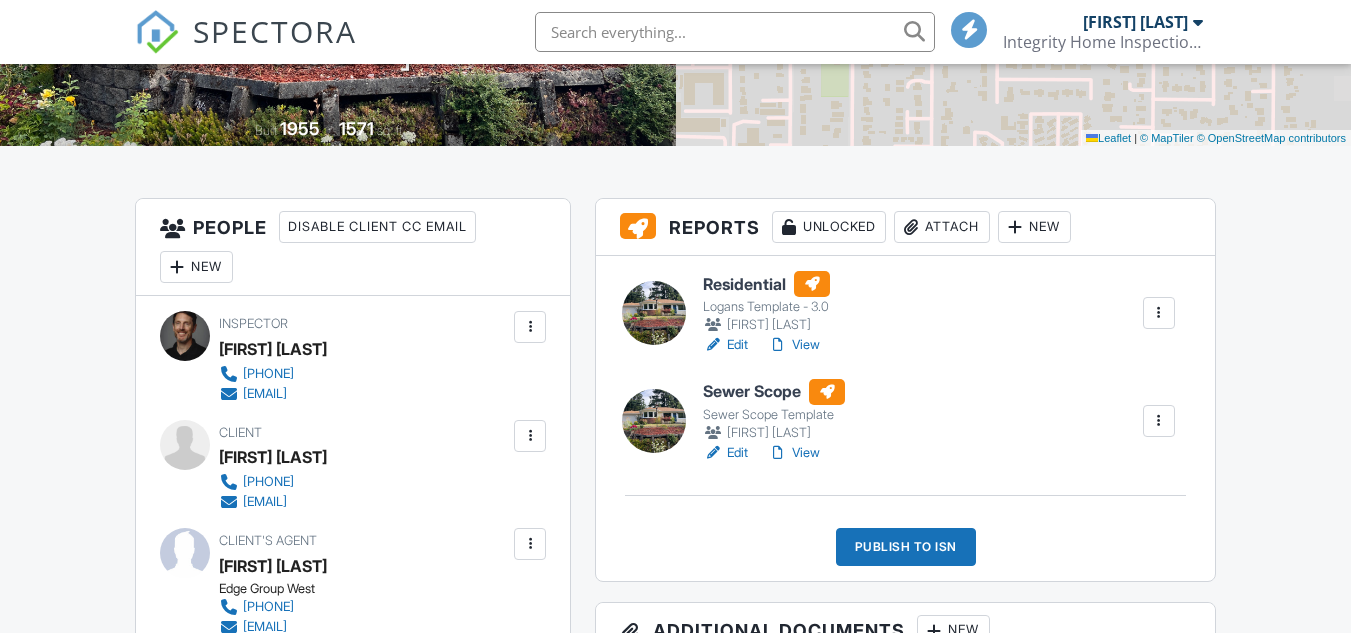 click on "Residential" at bounding box center [766, 284] 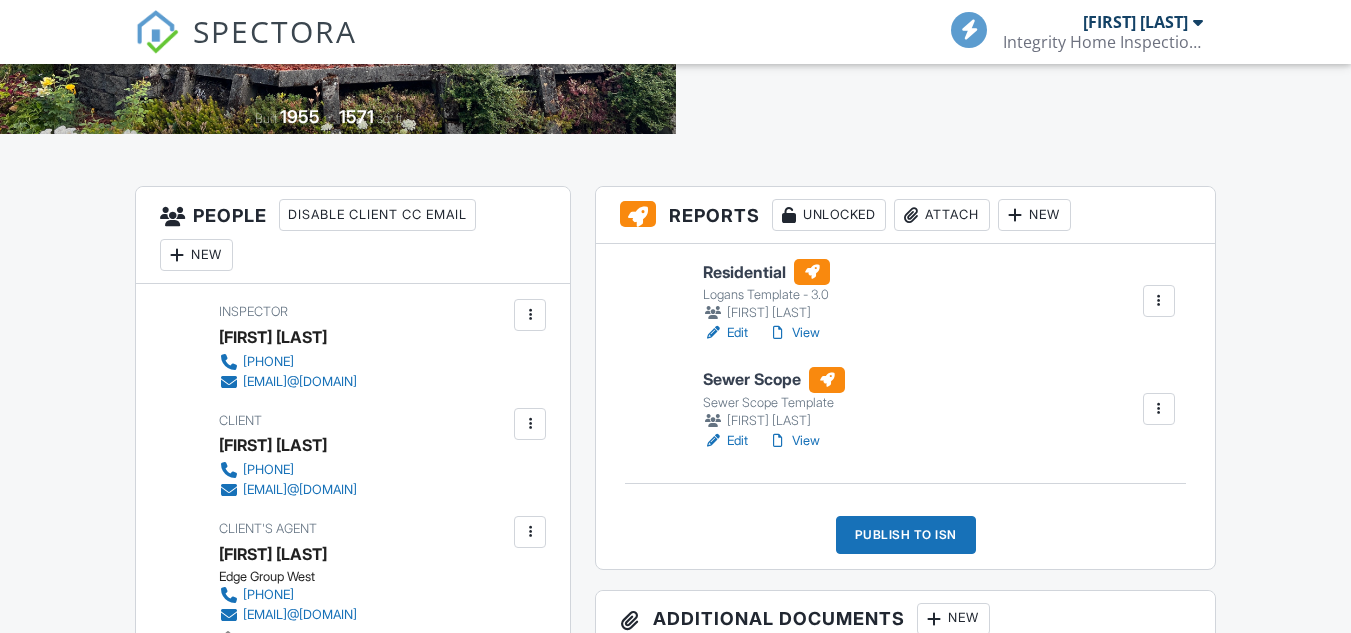 scroll, scrollTop: 0, scrollLeft: 0, axis: both 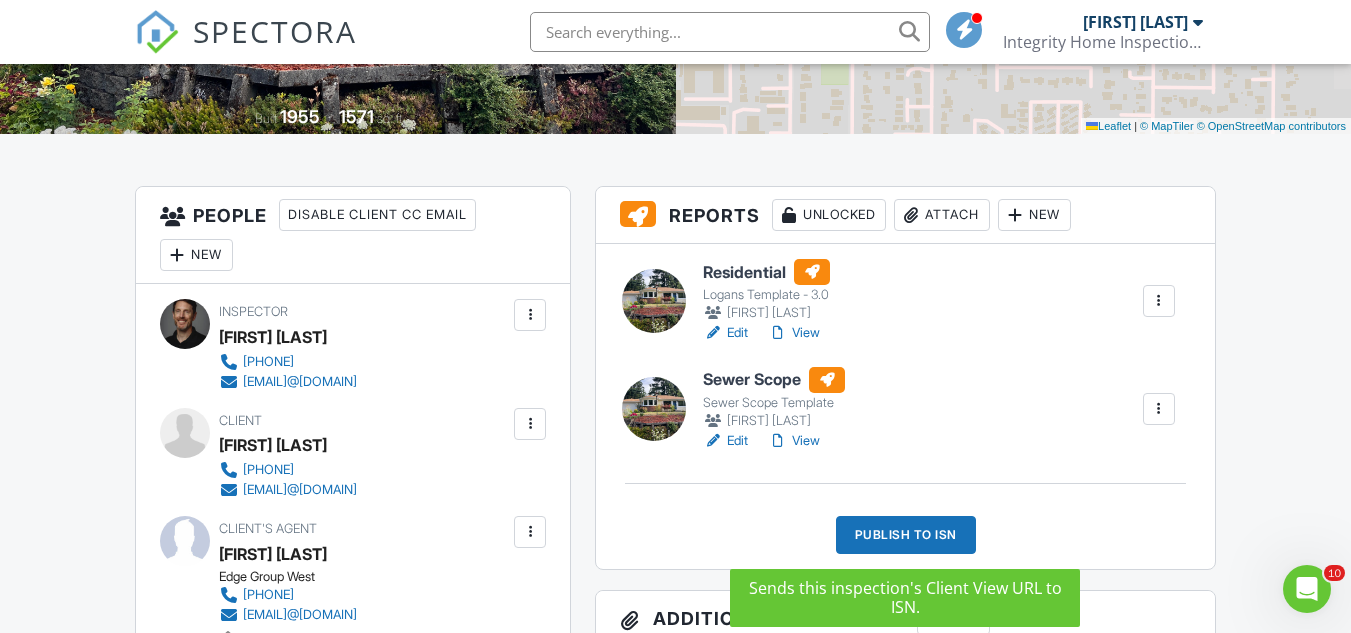 click on "Publish to ISN" at bounding box center [906, 535] 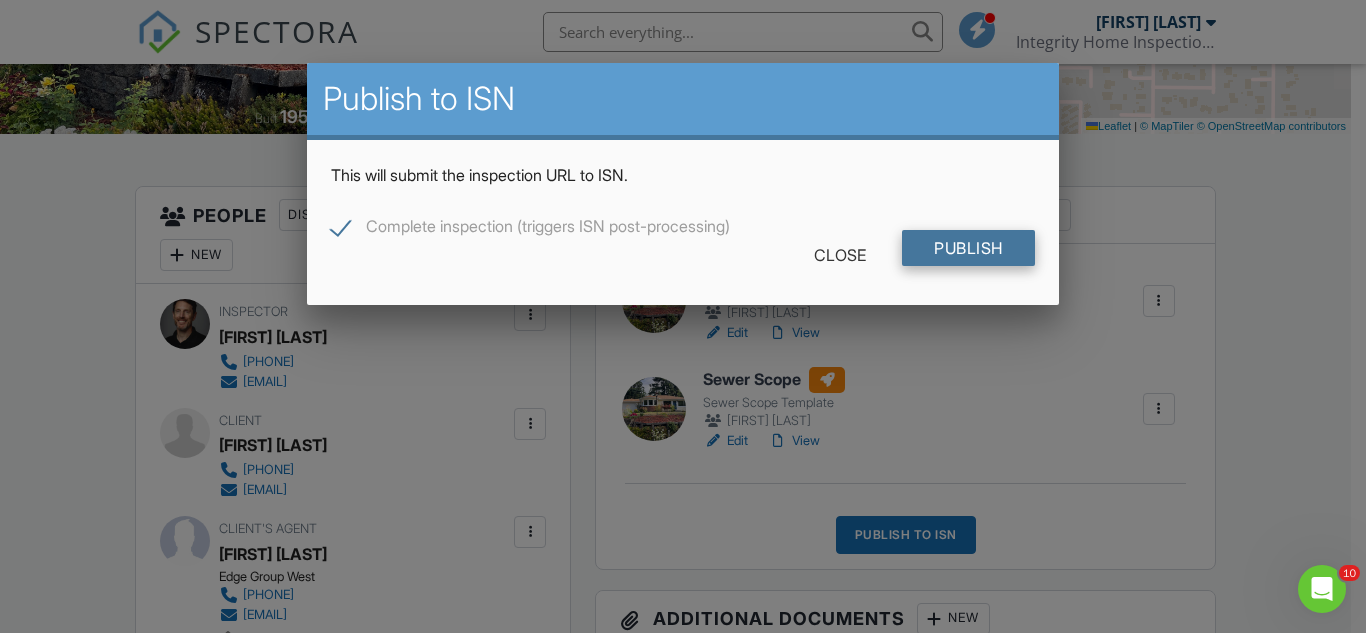 click on "Publish" 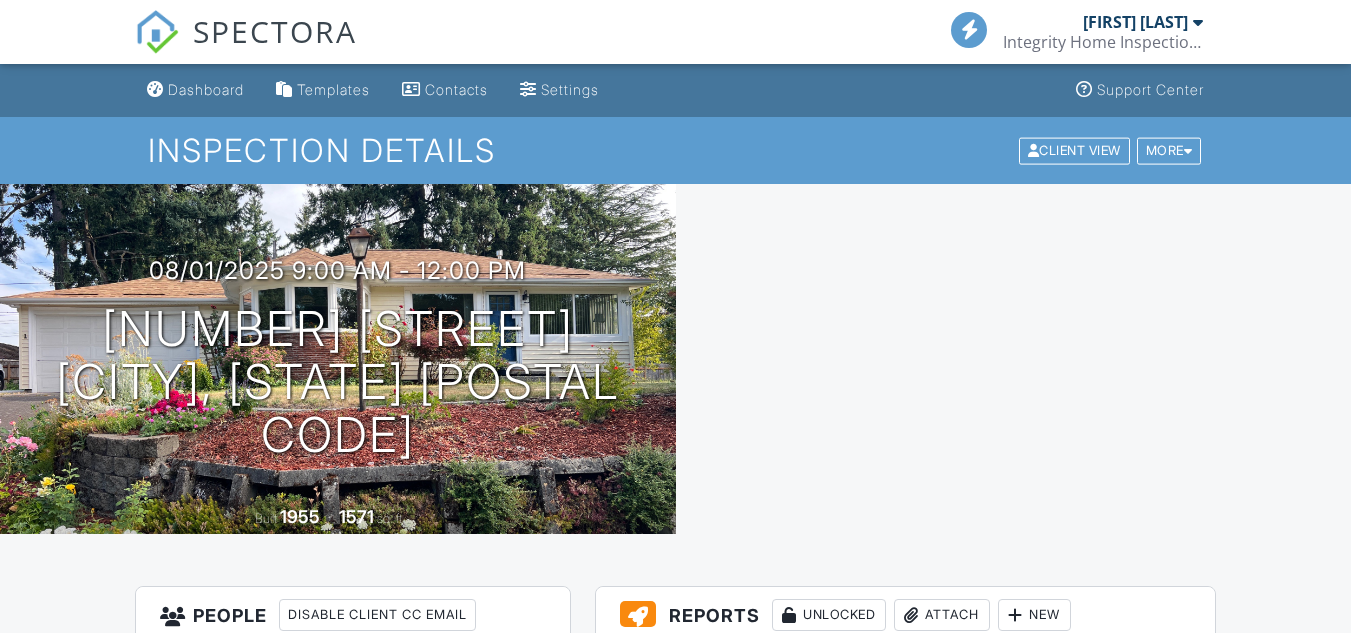 scroll, scrollTop: 0, scrollLeft: 0, axis: both 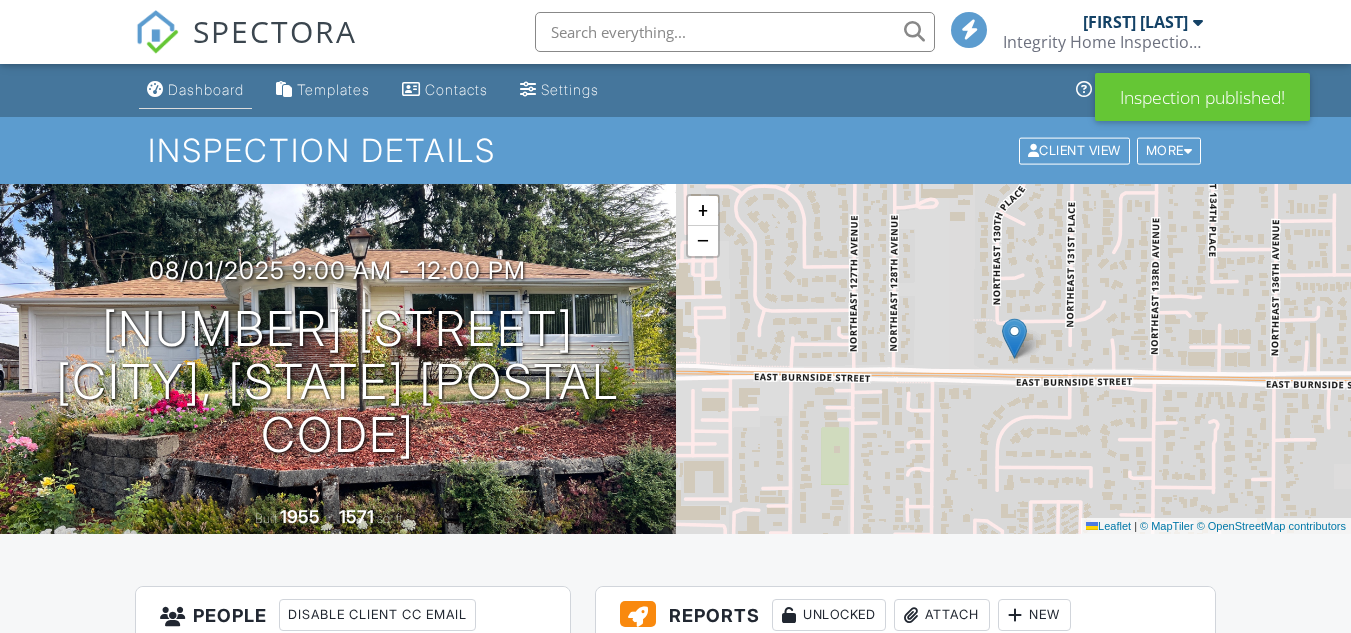 click on "Dashboard" at bounding box center (195, 90) 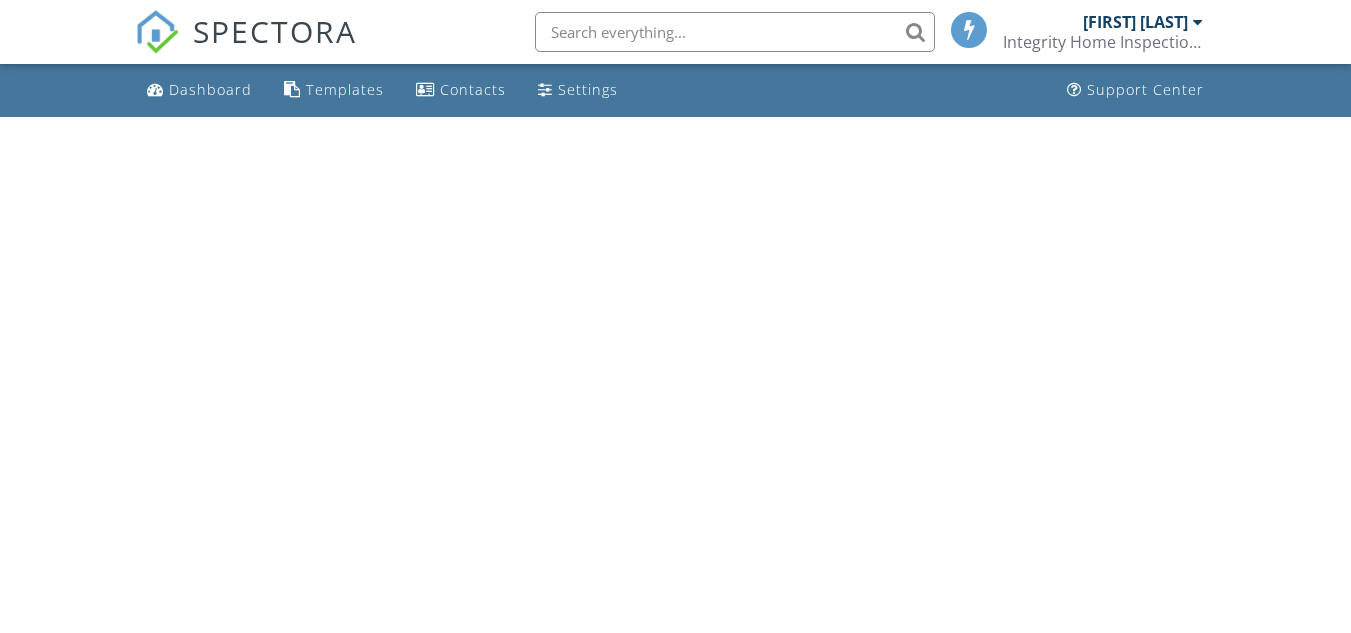 scroll, scrollTop: 0, scrollLeft: 0, axis: both 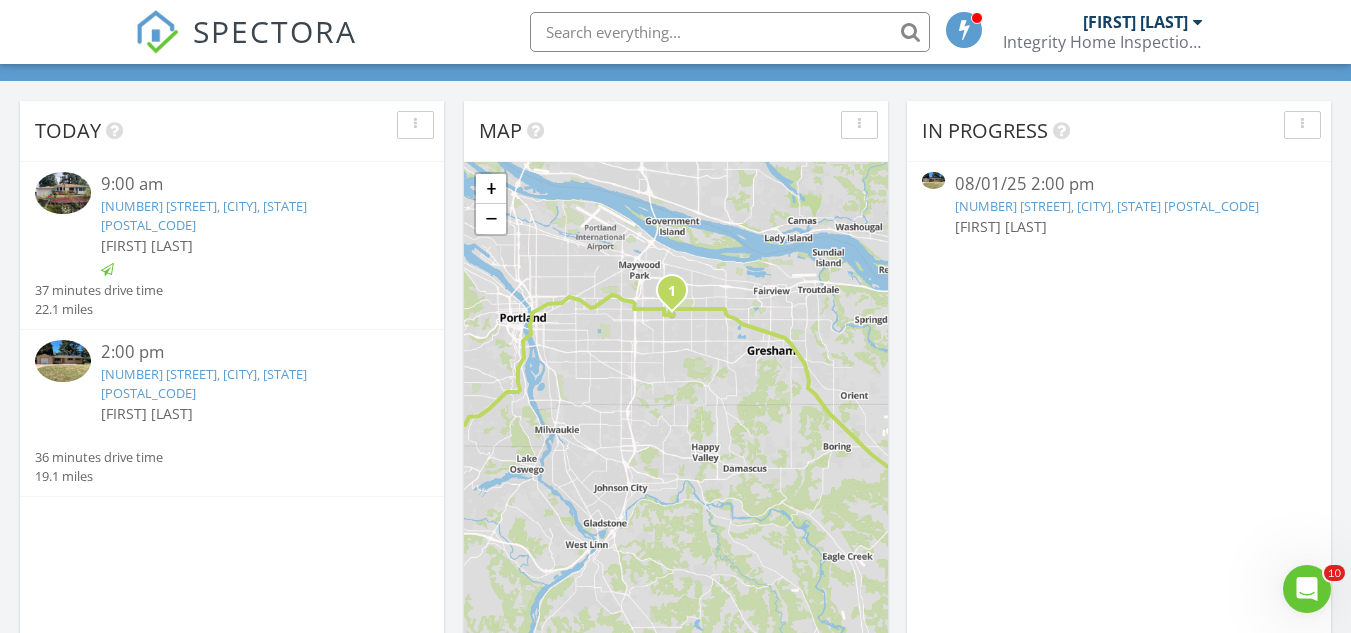 click on "20060 SE Seibert Ln, Sandy, OR 97055" at bounding box center (1107, 206) 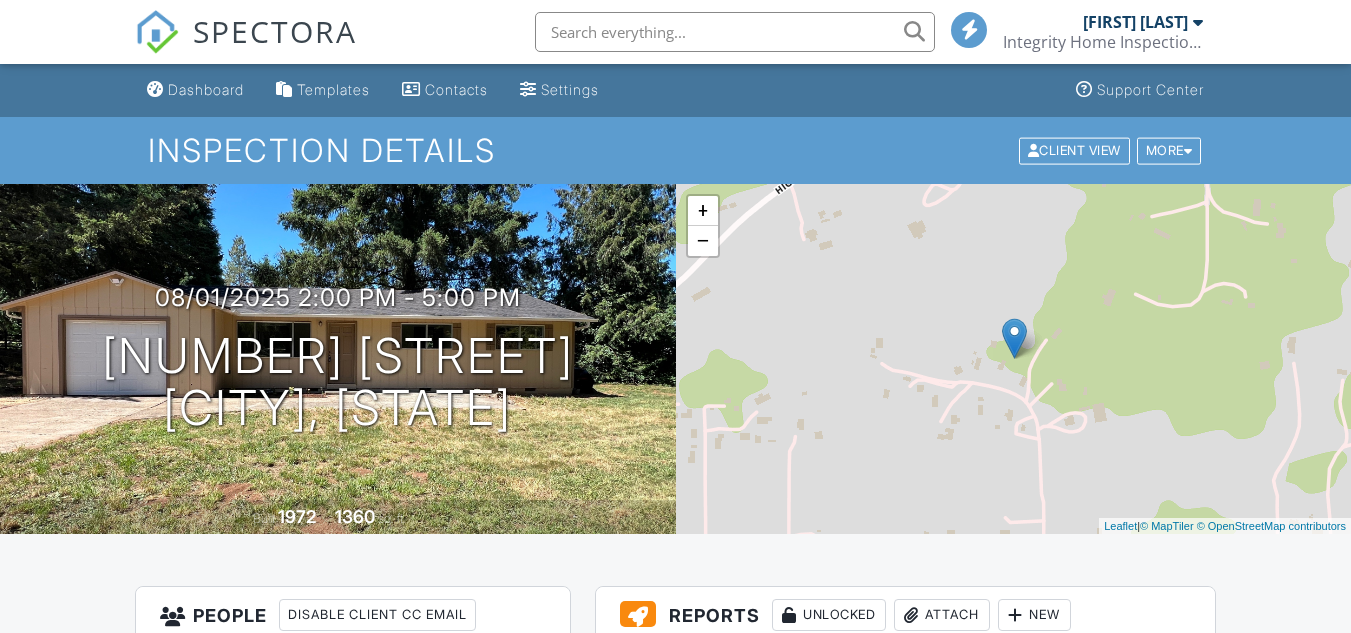scroll, scrollTop: 0, scrollLeft: 0, axis: both 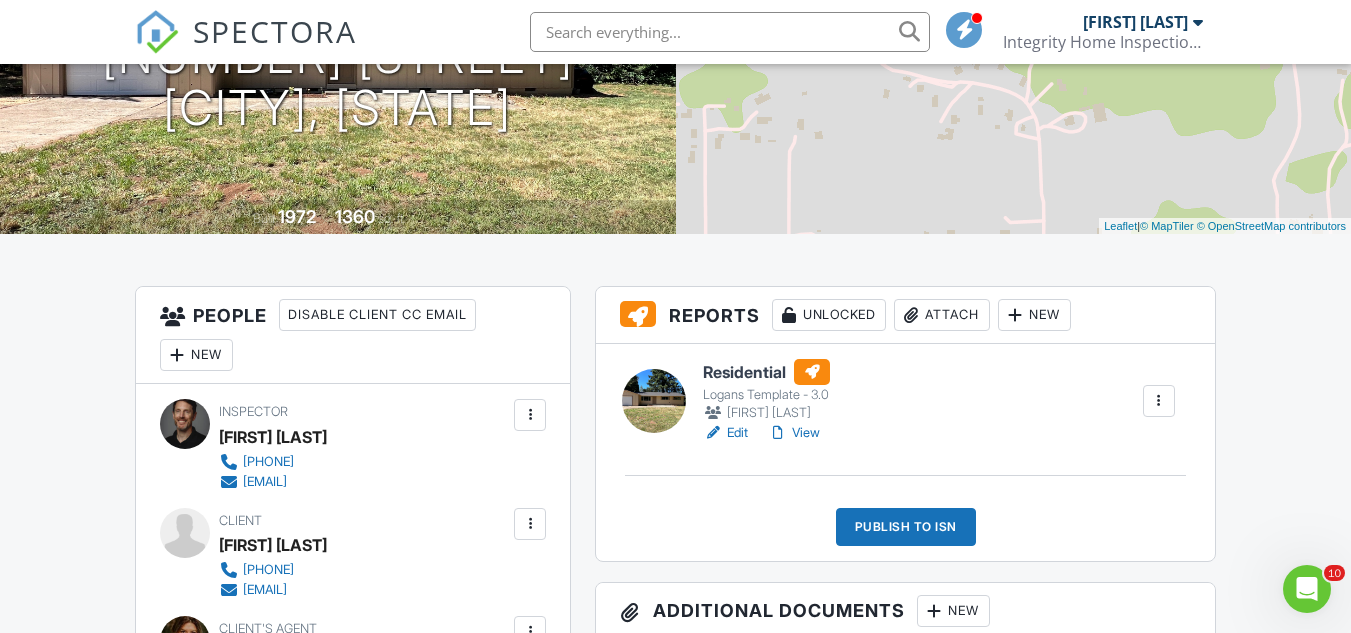 click on "Residential" at bounding box center (766, 372) 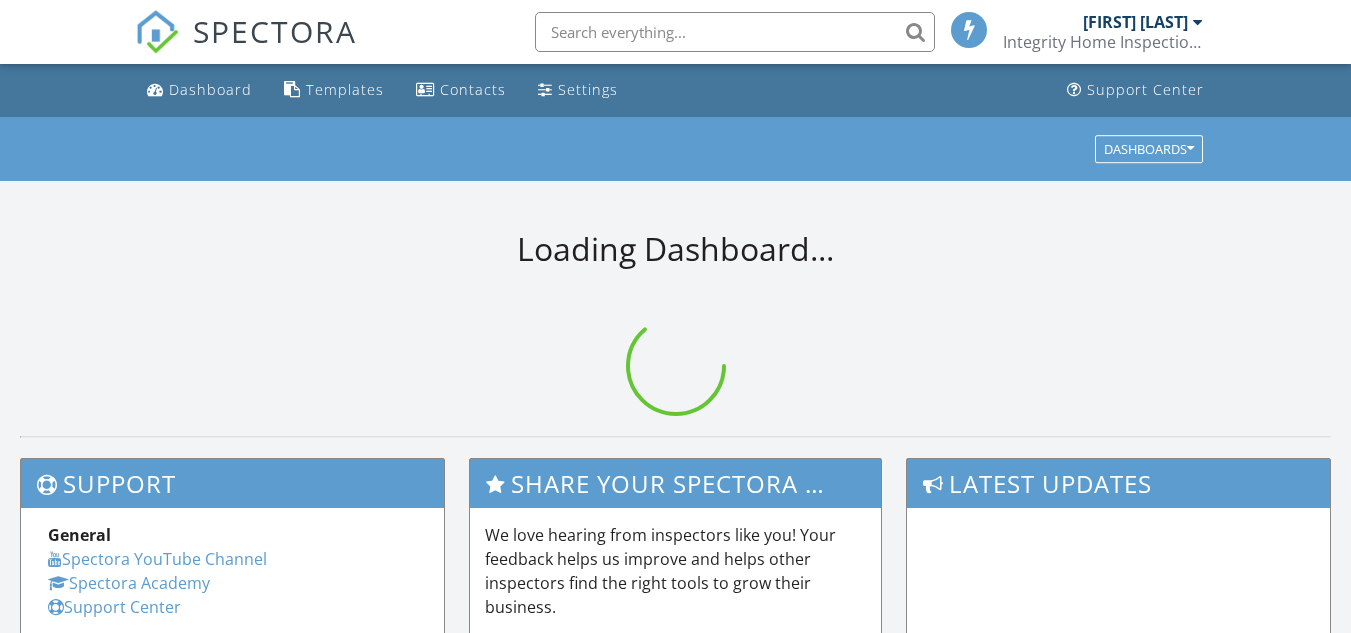 scroll, scrollTop: 0, scrollLeft: 0, axis: both 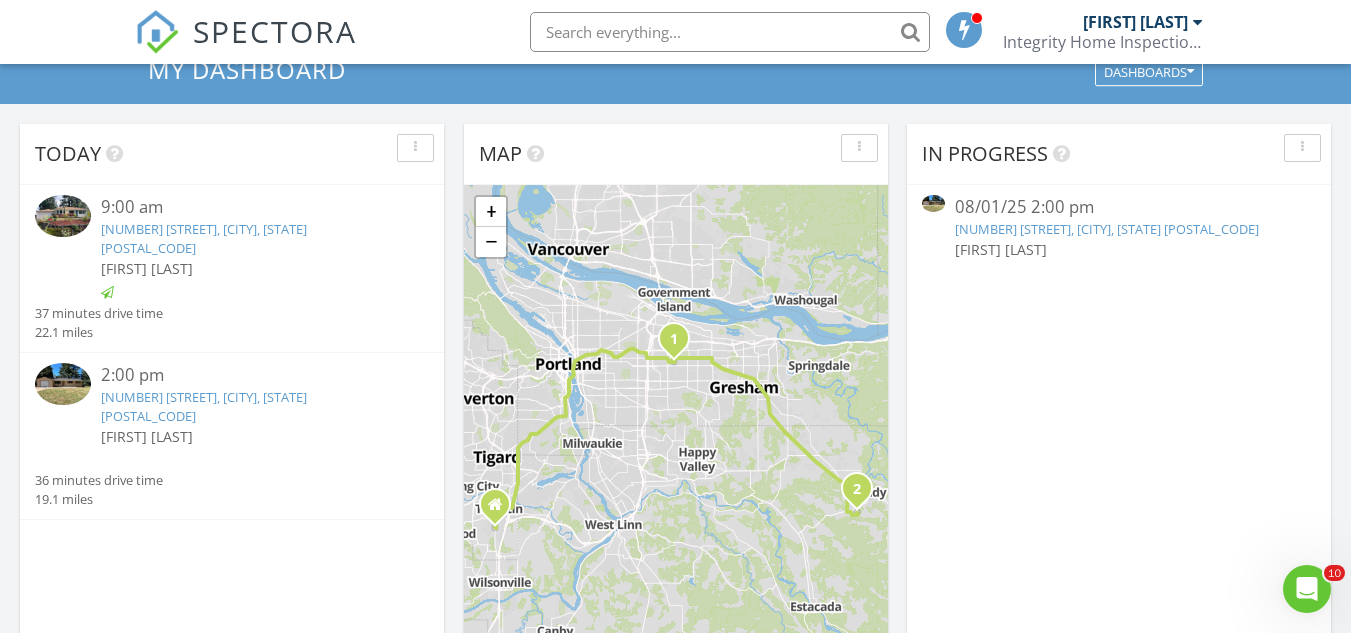 click on "20060 SE Seibert Ln, Sandy, OR 97055" at bounding box center [1107, 229] 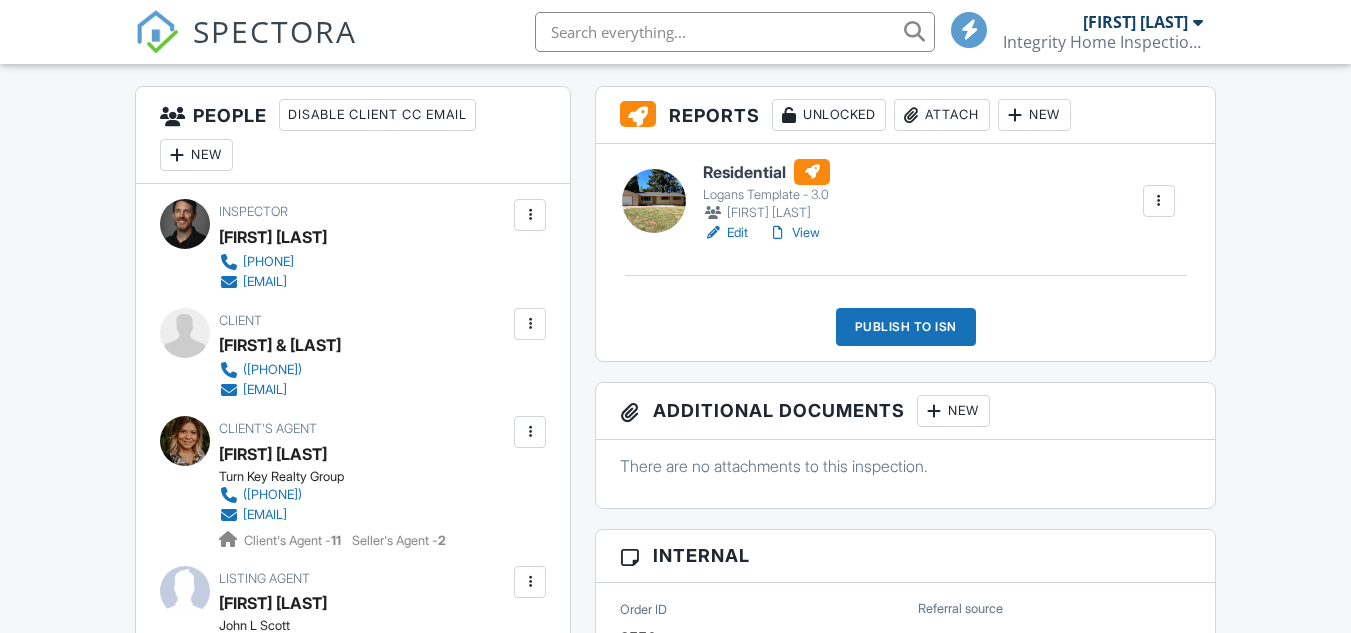 scroll, scrollTop: 500, scrollLeft: 0, axis: vertical 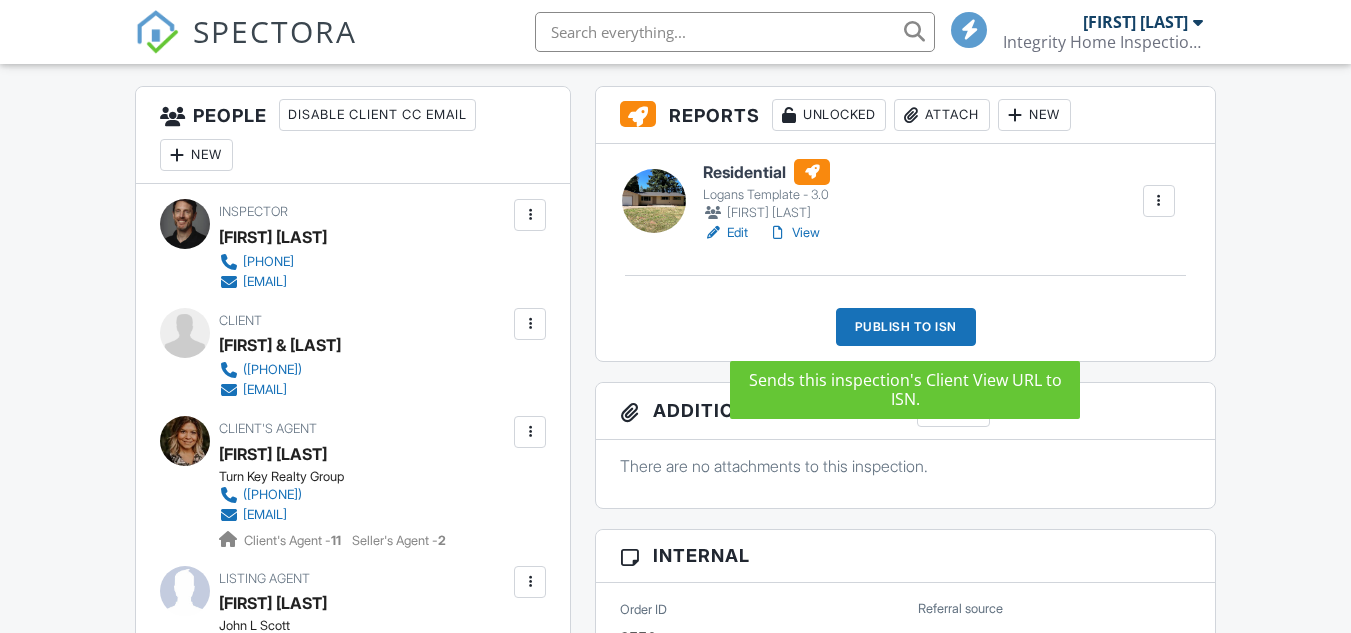 click on "Publish to ISN" at bounding box center (906, 327) 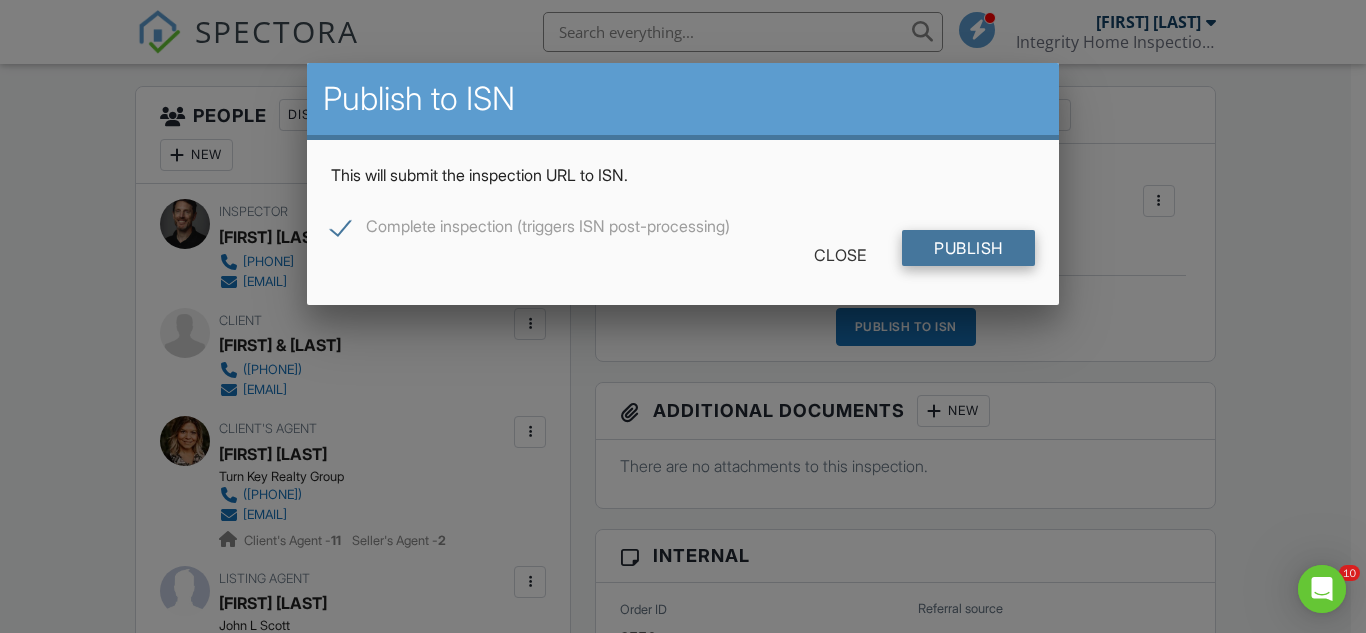 scroll, scrollTop: 0, scrollLeft: 0, axis: both 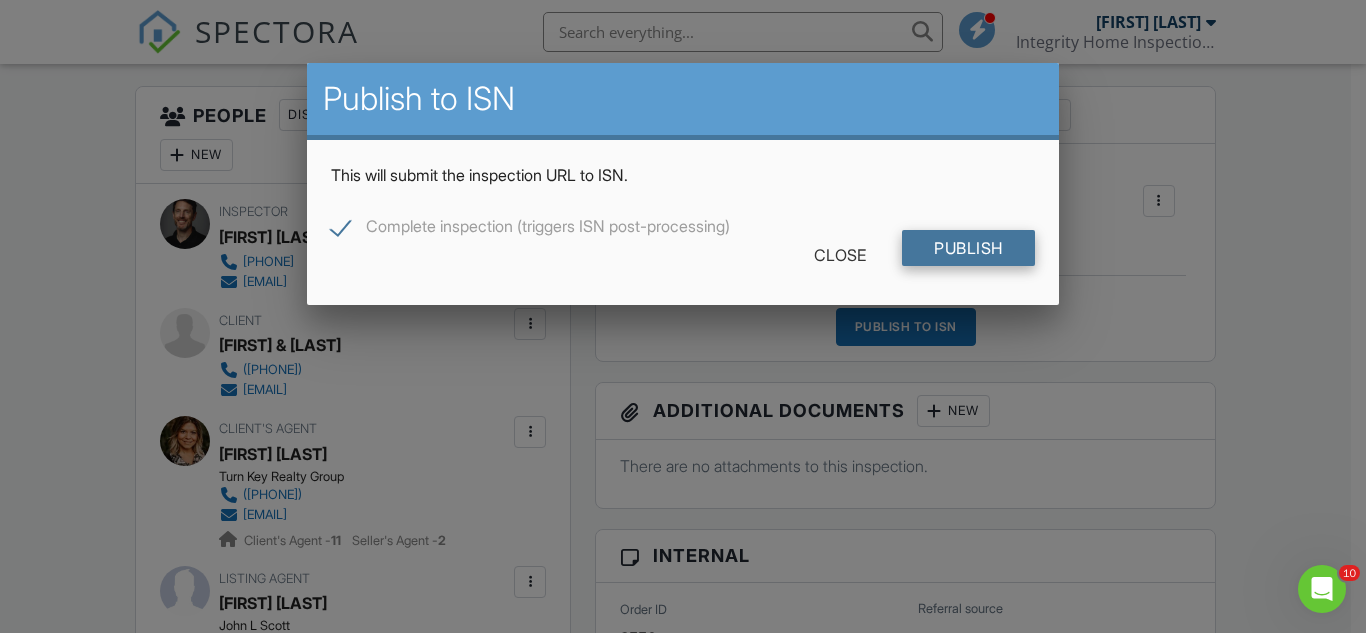 click on "Publish" at bounding box center [968, 248] 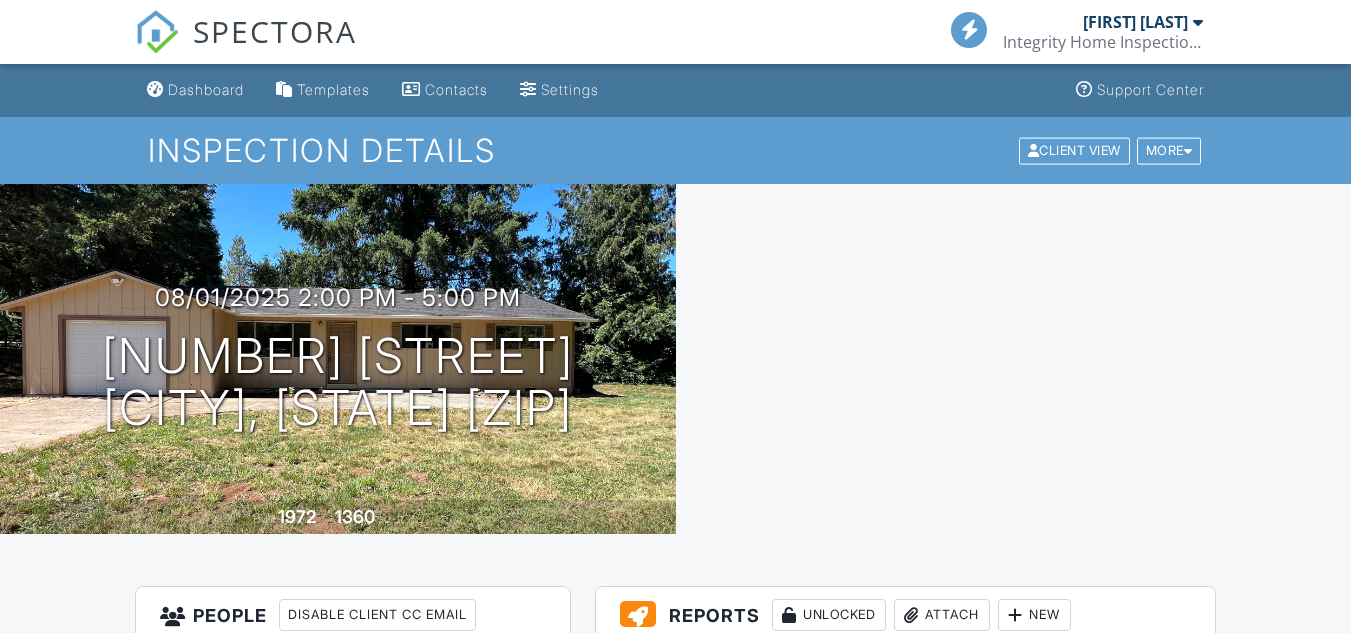 scroll, scrollTop: 0, scrollLeft: 0, axis: both 